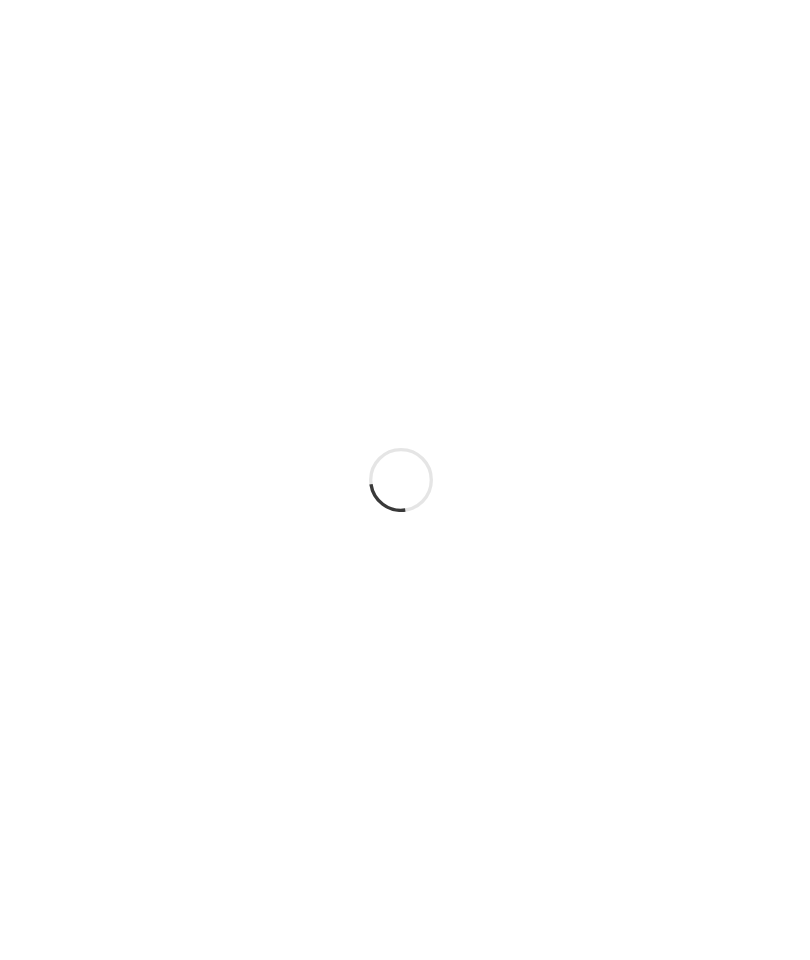 scroll, scrollTop: 0, scrollLeft: 0, axis: both 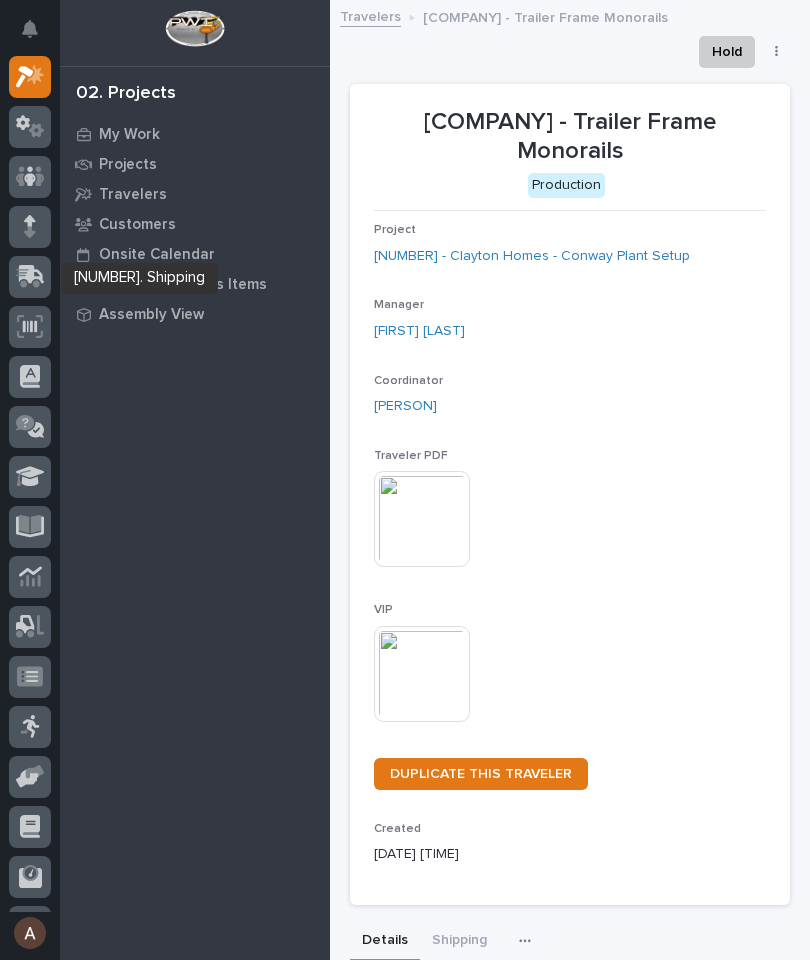click at bounding box center (32, 274) 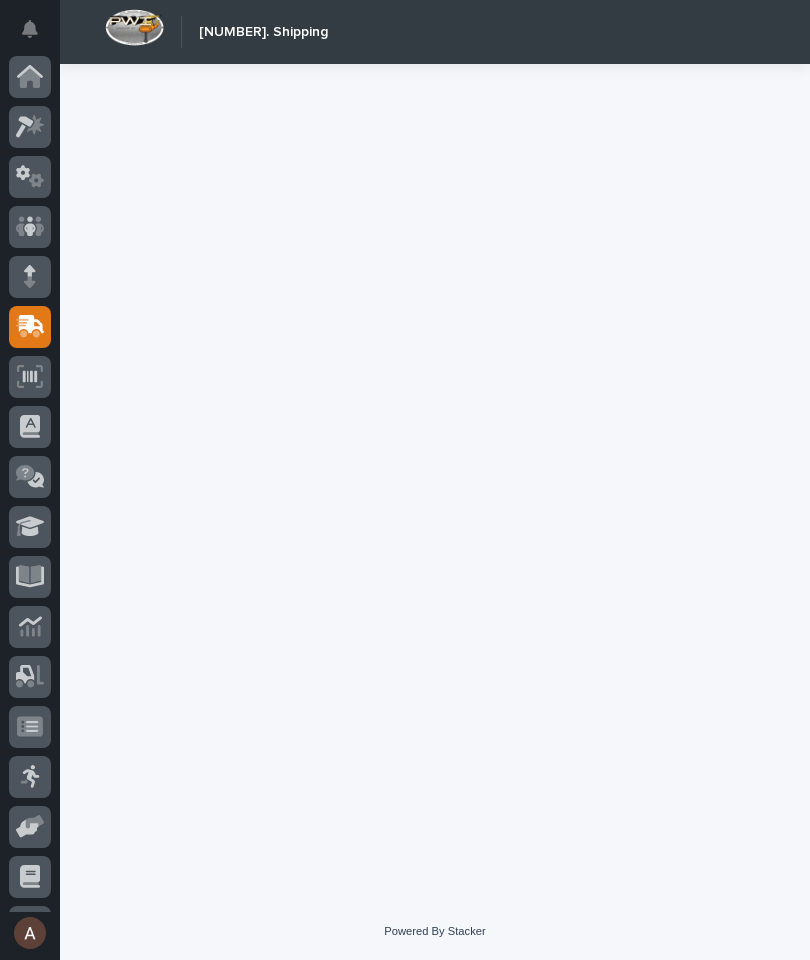 scroll, scrollTop: 94, scrollLeft: 0, axis: vertical 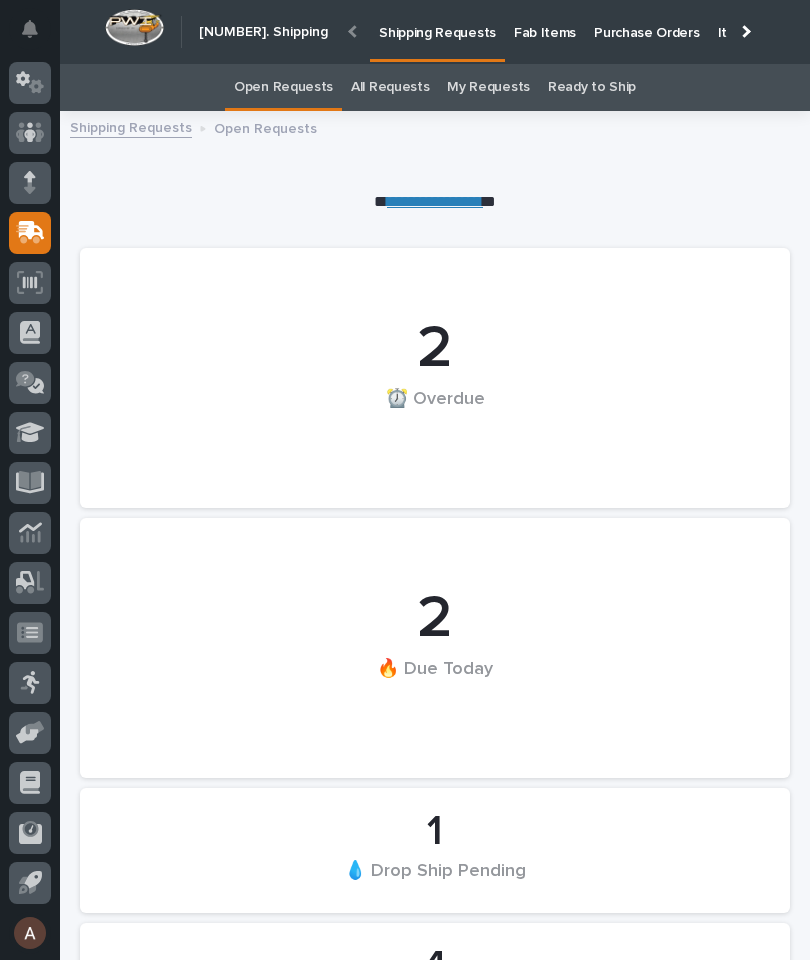 click on "Fab Items" at bounding box center (545, 21) 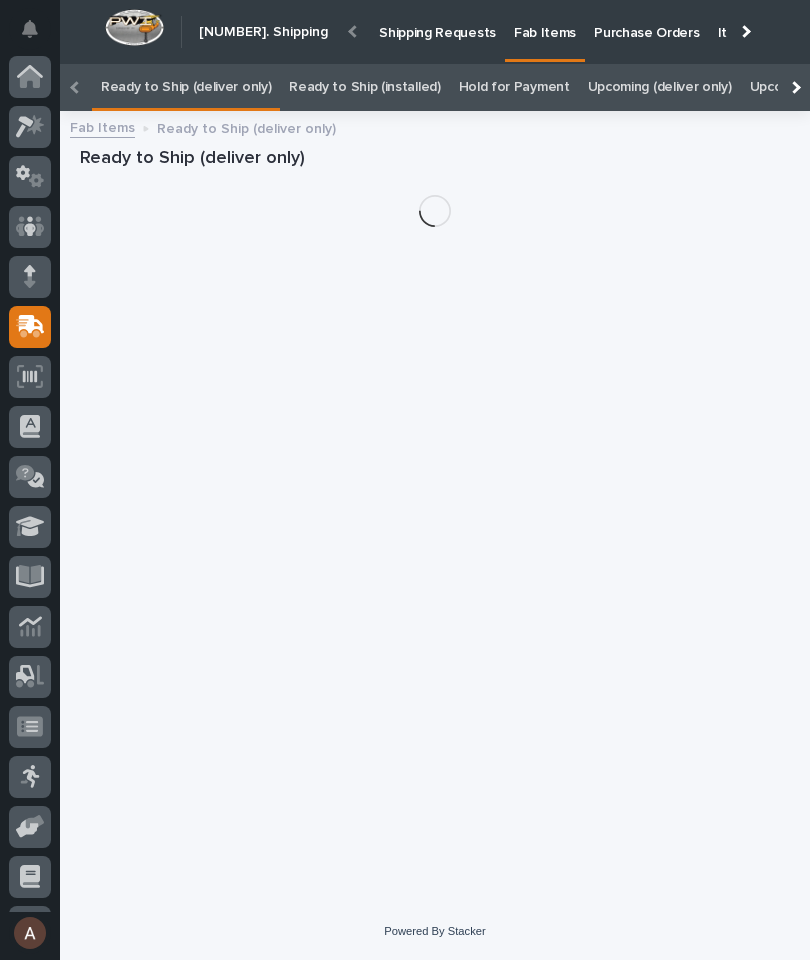 scroll, scrollTop: 25, scrollLeft: 0, axis: vertical 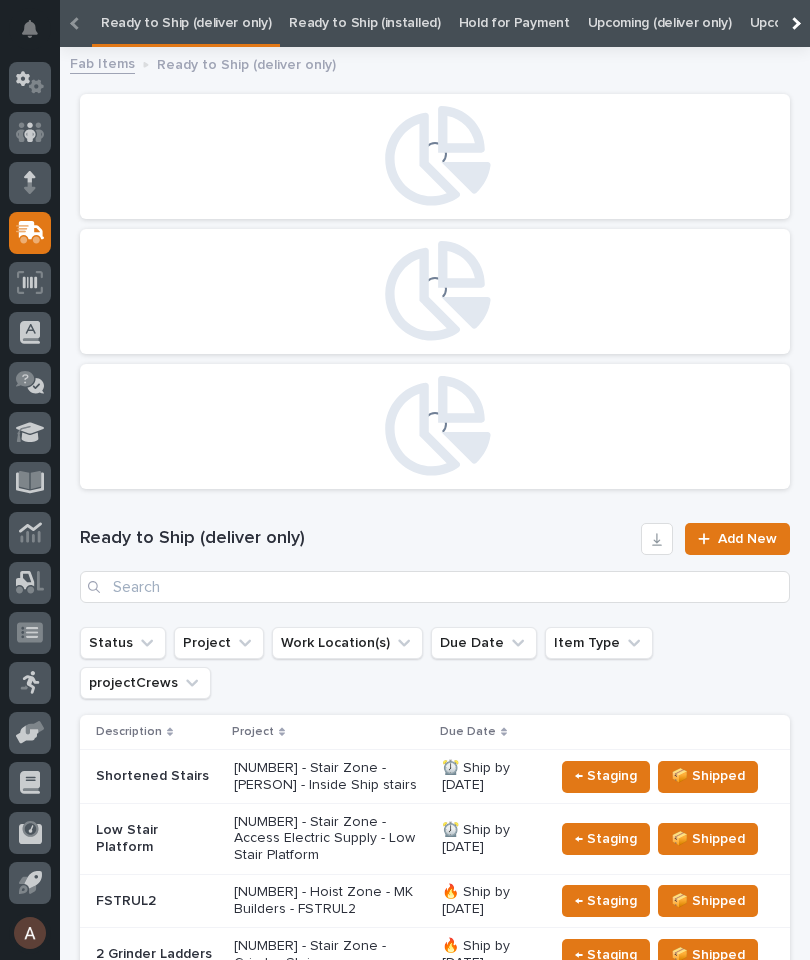 click at bounding box center (76, 23) 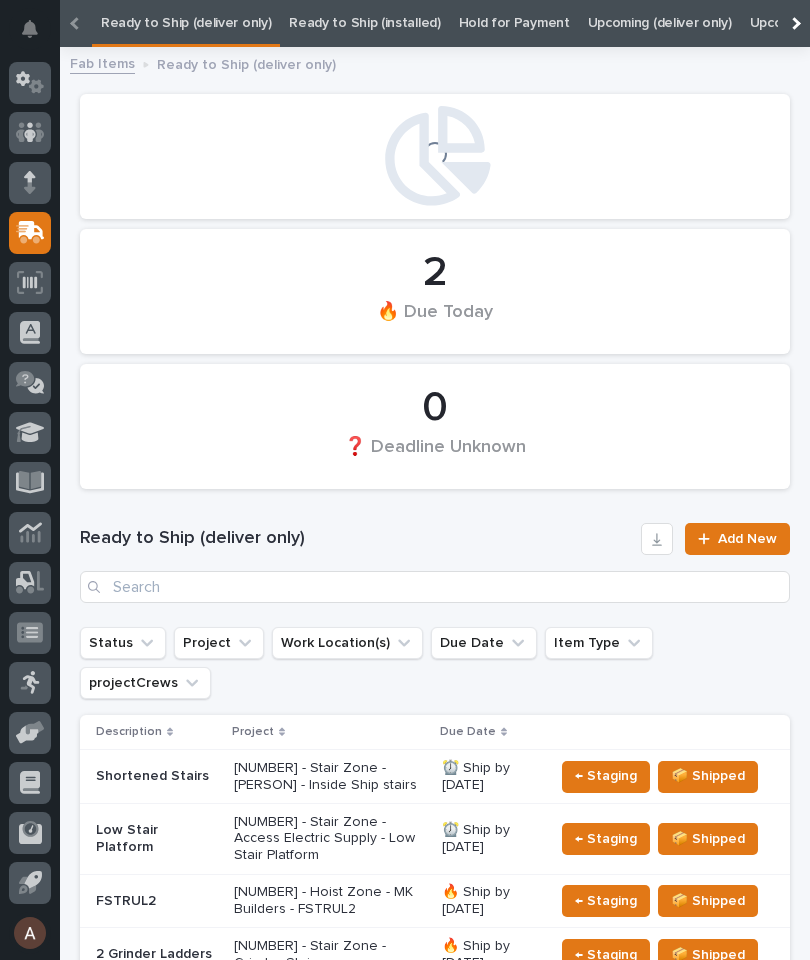 click at bounding box center (794, 23) 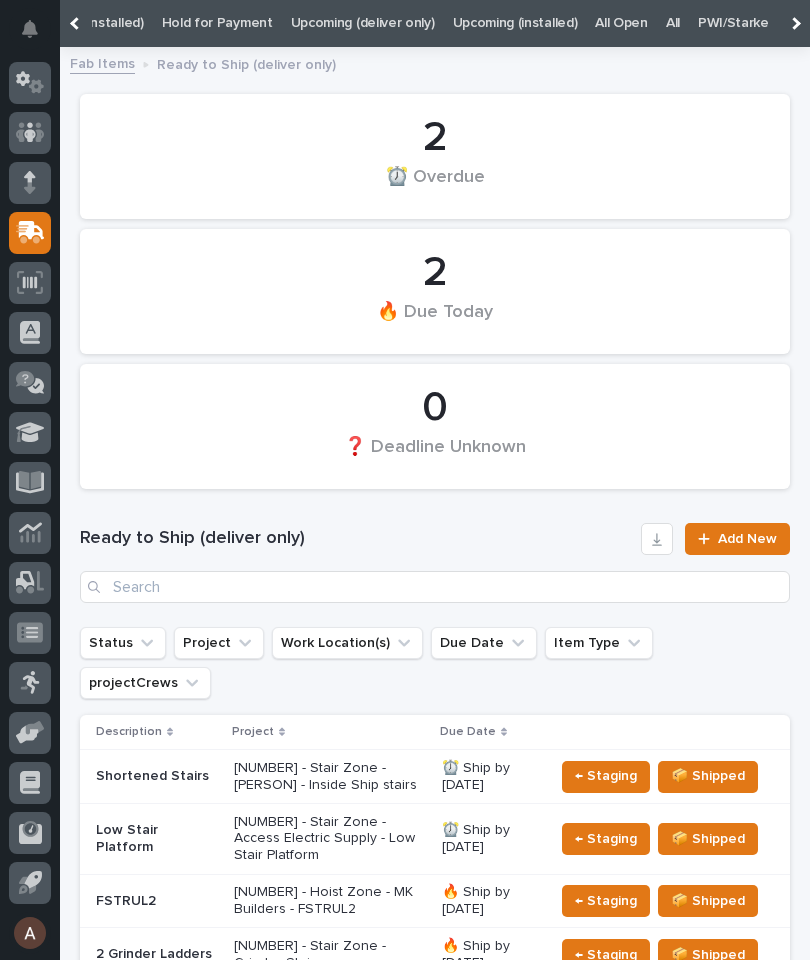 scroll, scrollTop: 0, scrollLeft: 343, axis: horizontal 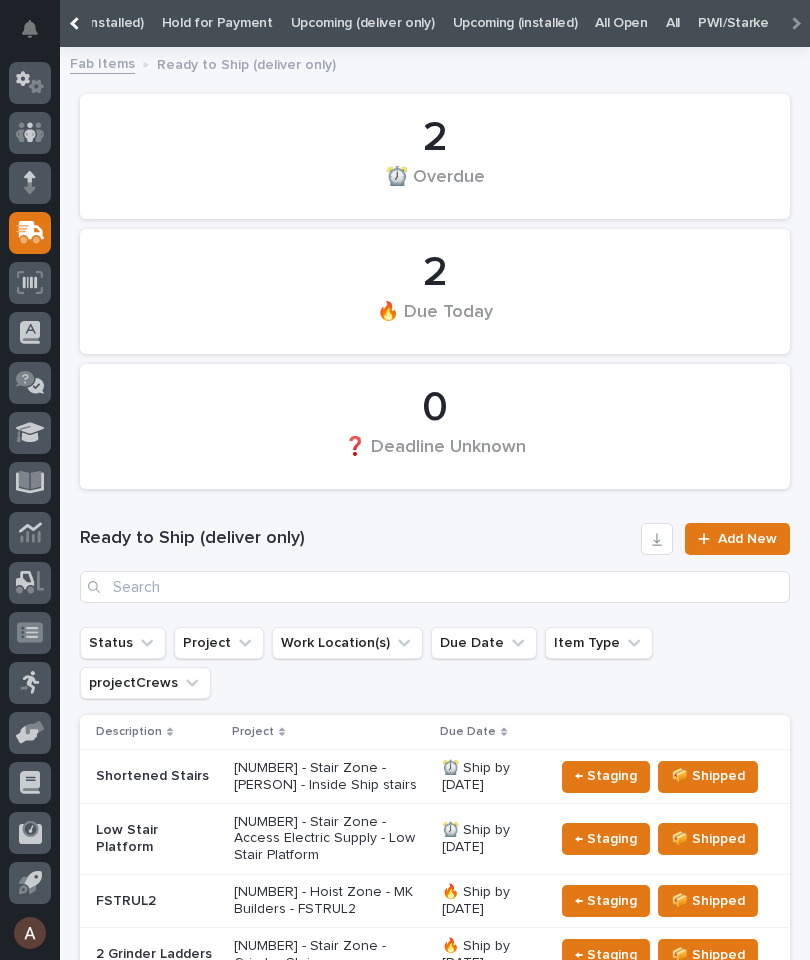click on "All" at bounding box center [673, 23] 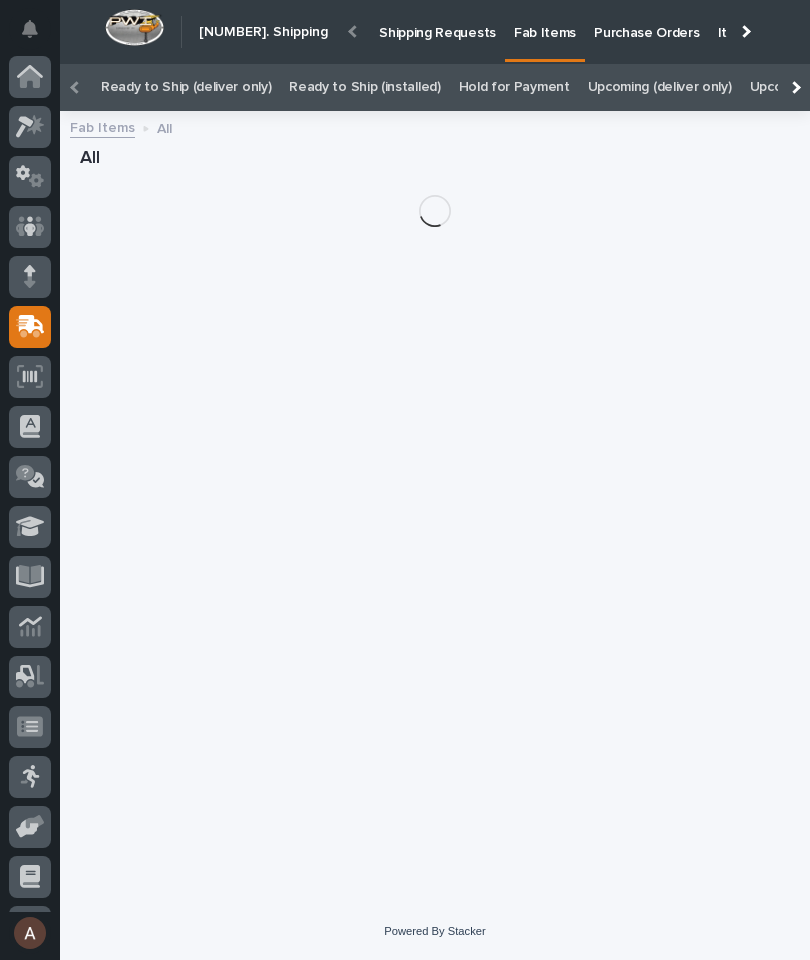 scroll, scrollTop: 22, scrollLeft: 0, axis: vertical 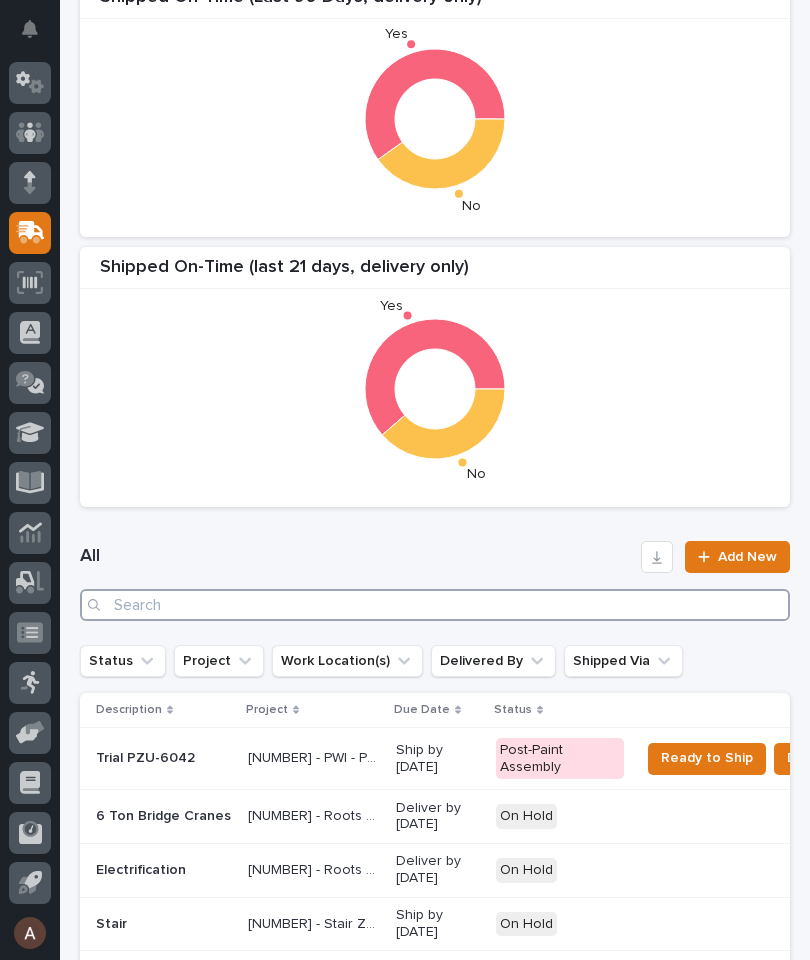 click at bounding box center [435, 605] 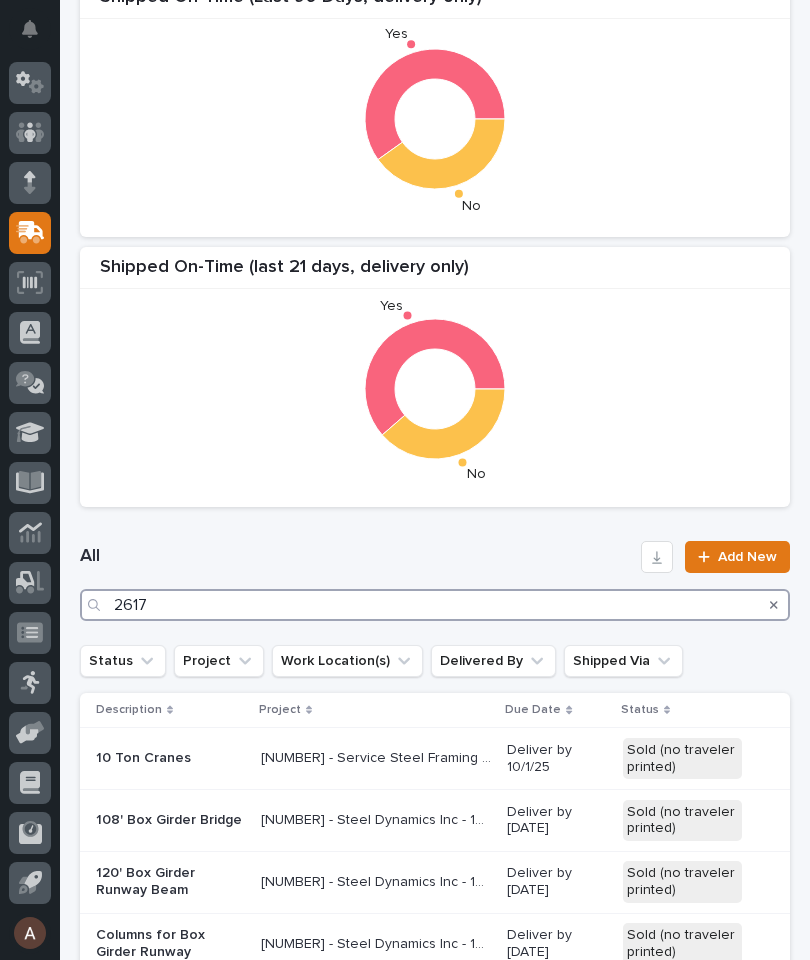 type on "[NUMBER]" 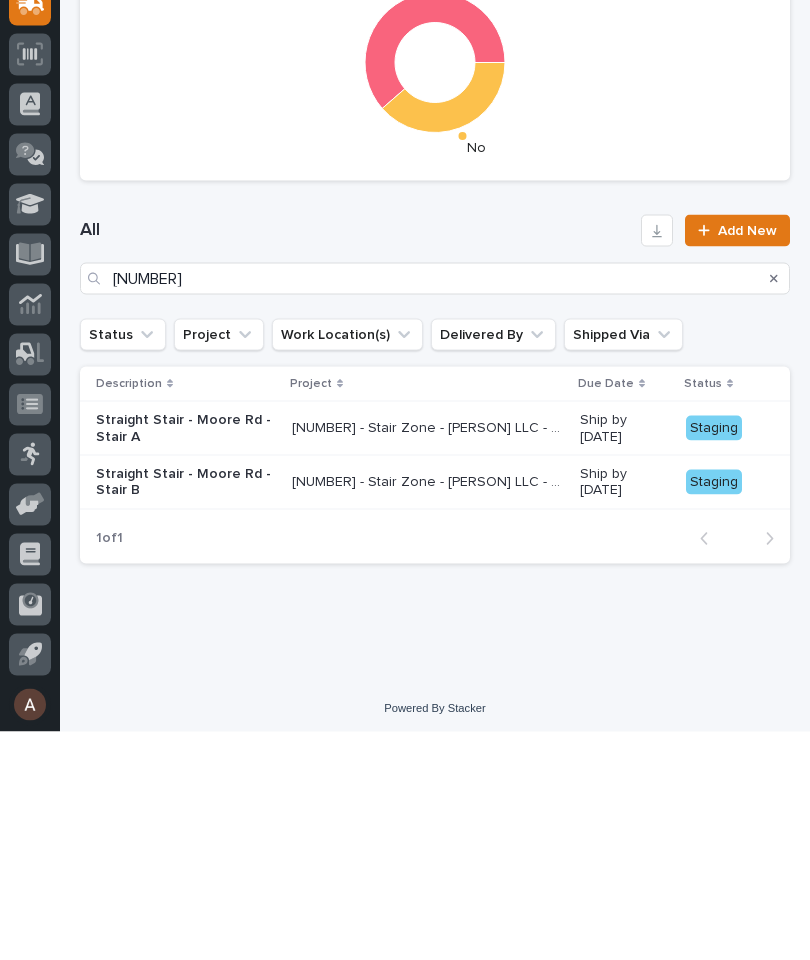 click on "Straight Stair - Moore Rd - Stair B" at bounding box center (186, 657) 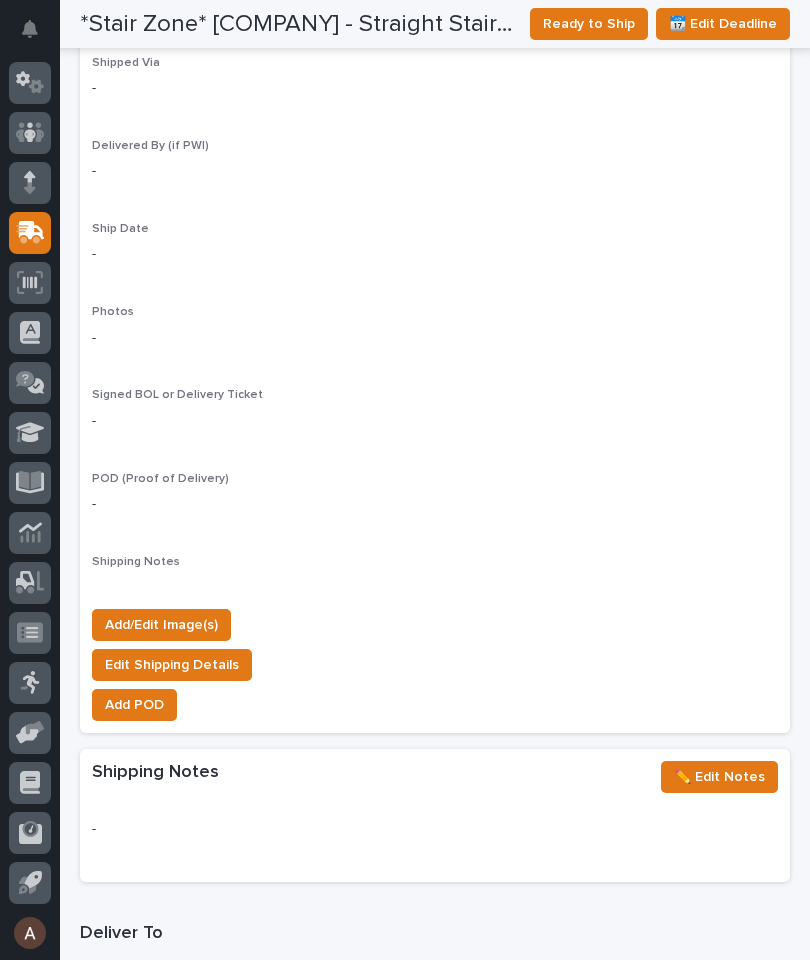 click on "Add/Edit Image(s)" at bounding box center [161, 625] 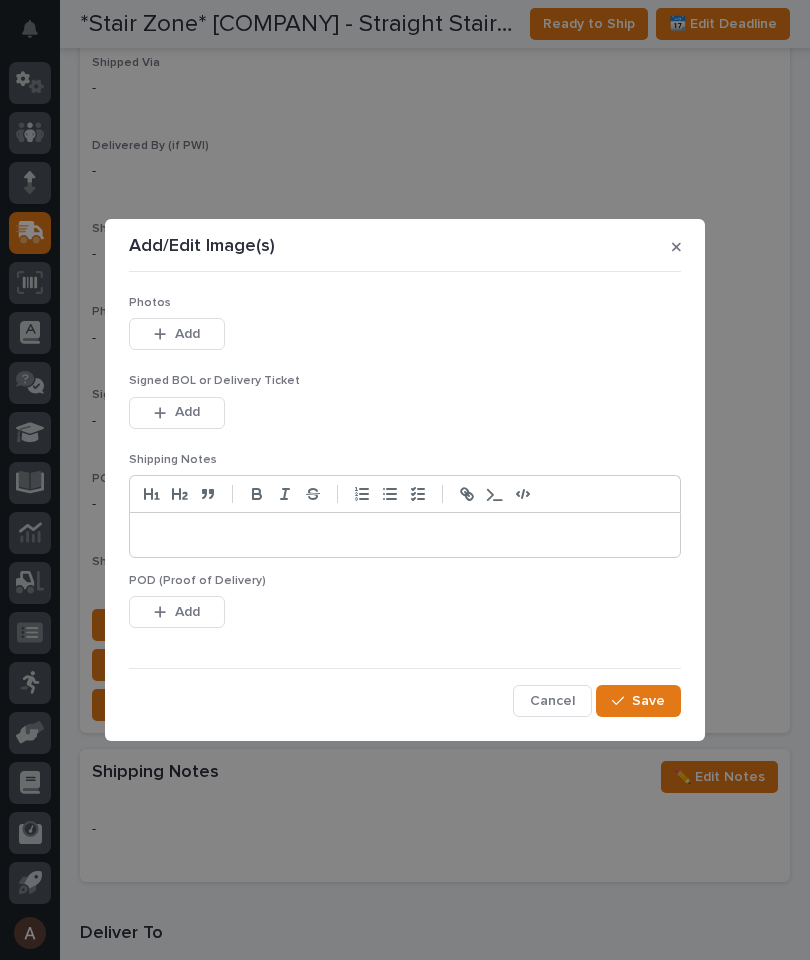 click on "Add" at bounding box center (187, 334) 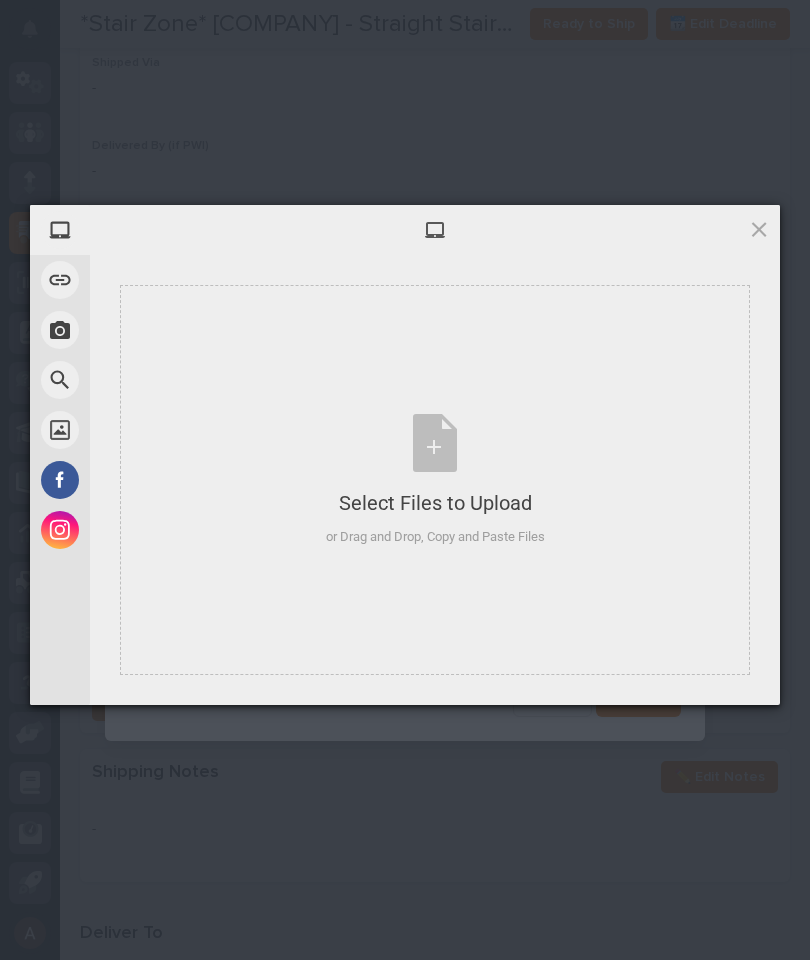 click on "Select Files to Upload
or Drag and Drop, Copy and Paste Files" at bounding box center [435, 480] 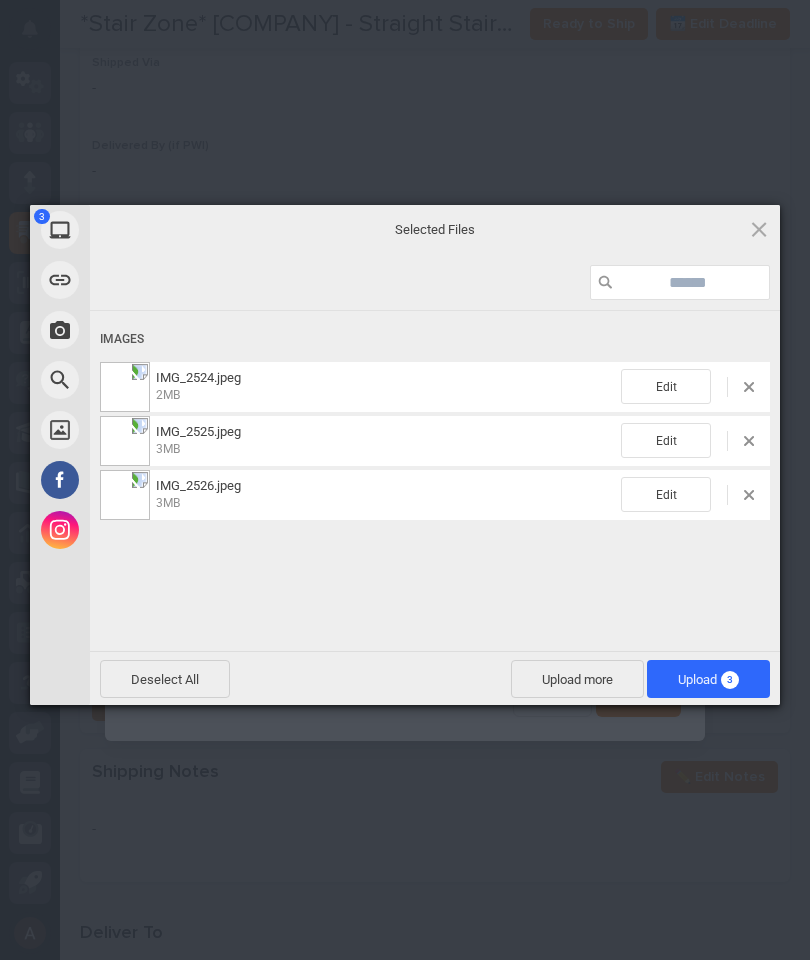 click on "Upload
3" at bounding box center (708, 679) 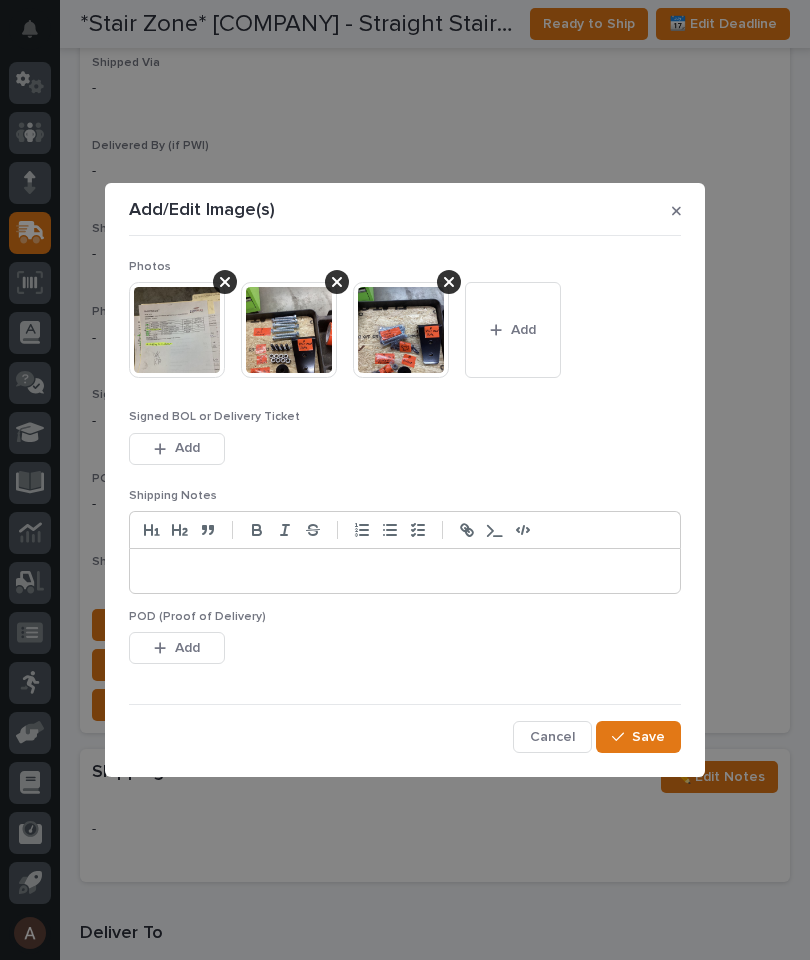 click on "Save" at bounding box center (648, 737) 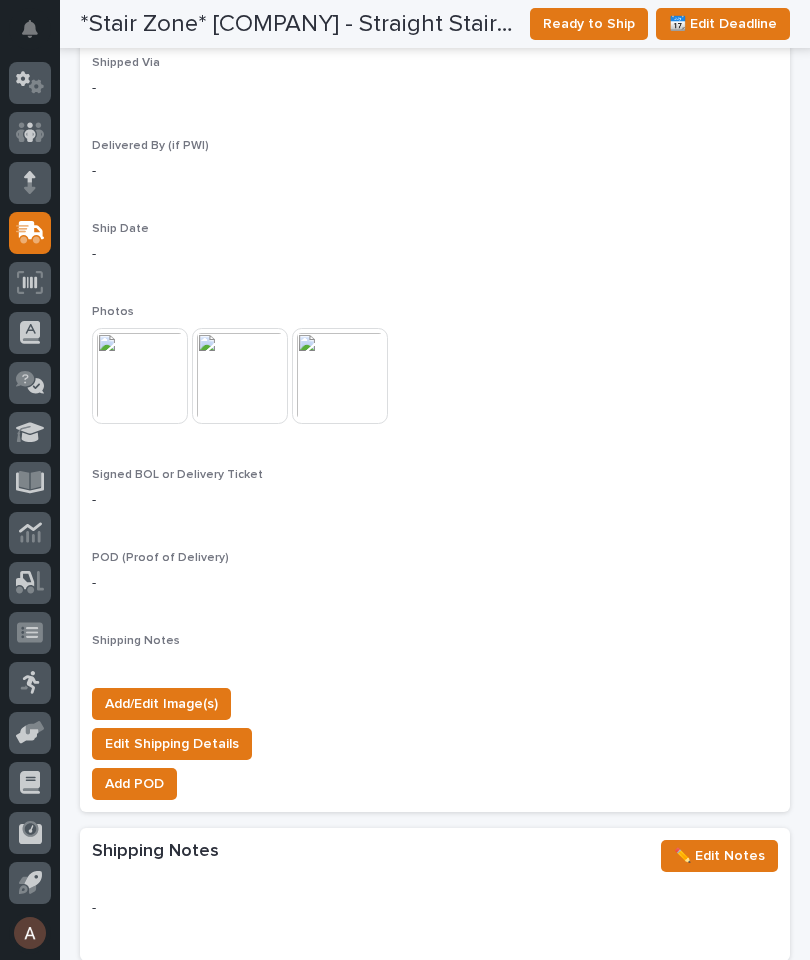 click on "Ready to Ship" at bounding box center [589, 24] 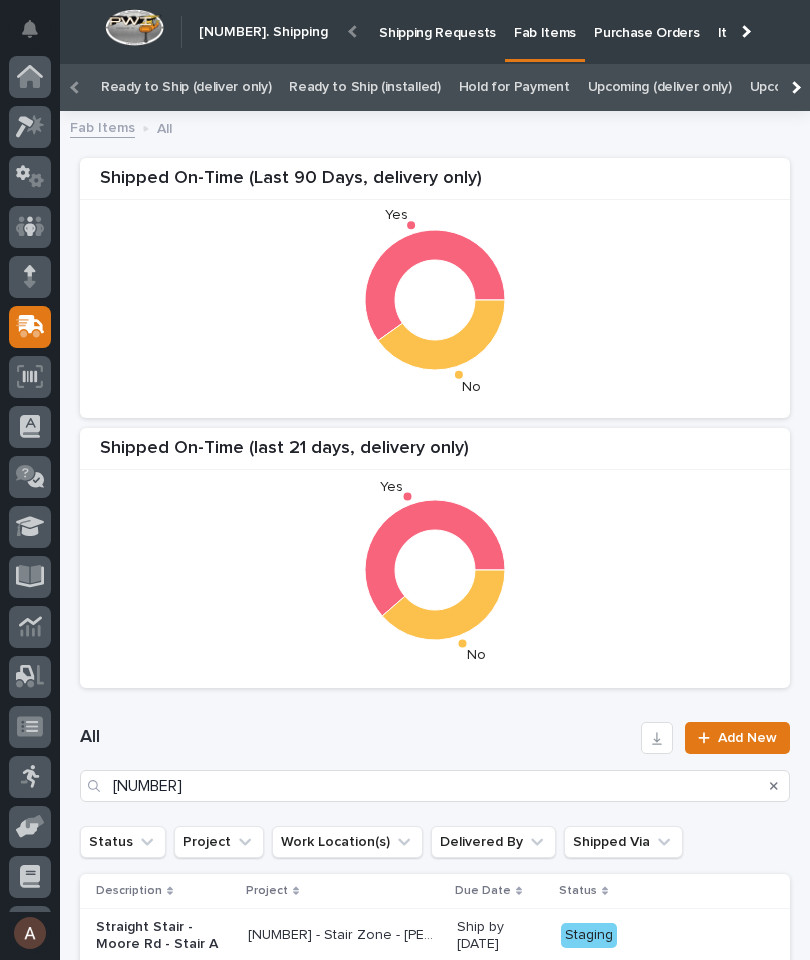 scroll, scrollTop: 94, scrollLeft: 0, axis: vertical 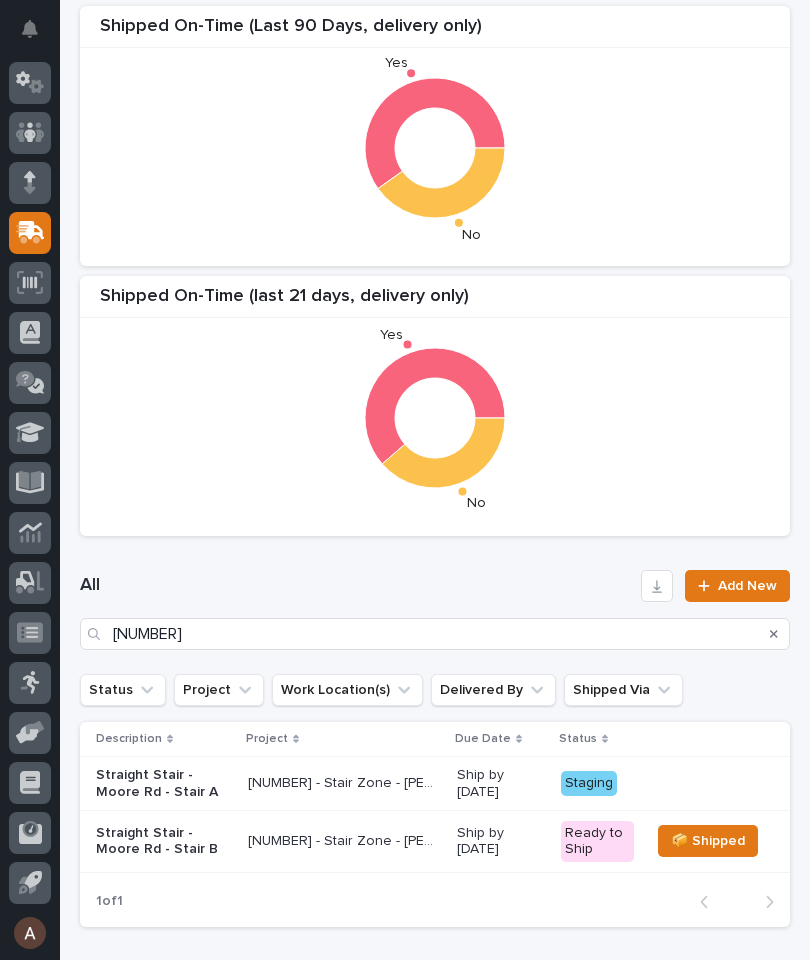 click on "Straight Stair - Moore Rd - Stair A" at bounding box center [164, 784] 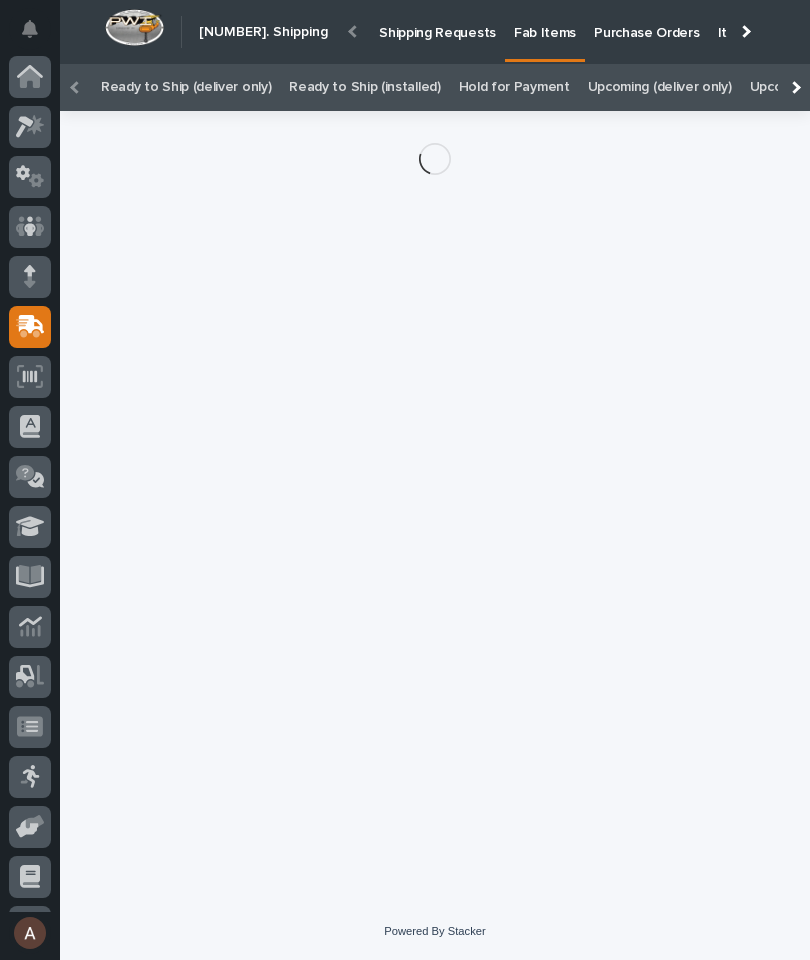 scroll, scrollTop: 64, scrollLeft: 0, axis: vertical 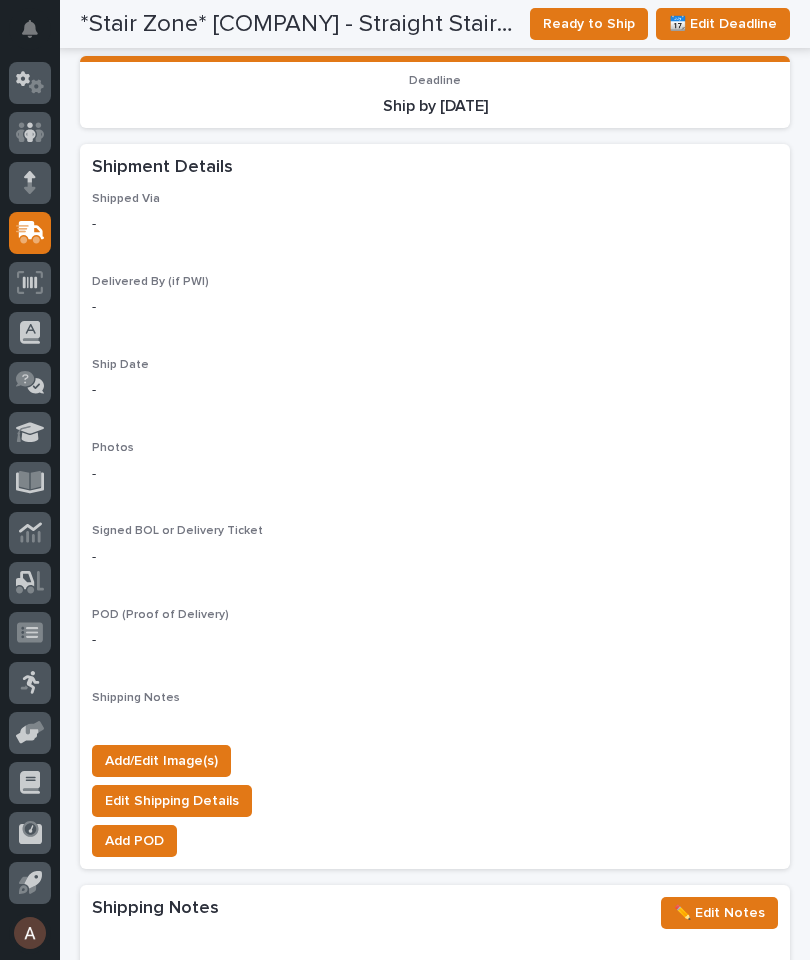 click on "Add/Edit Image(s)" at bounding box center [161, 761] 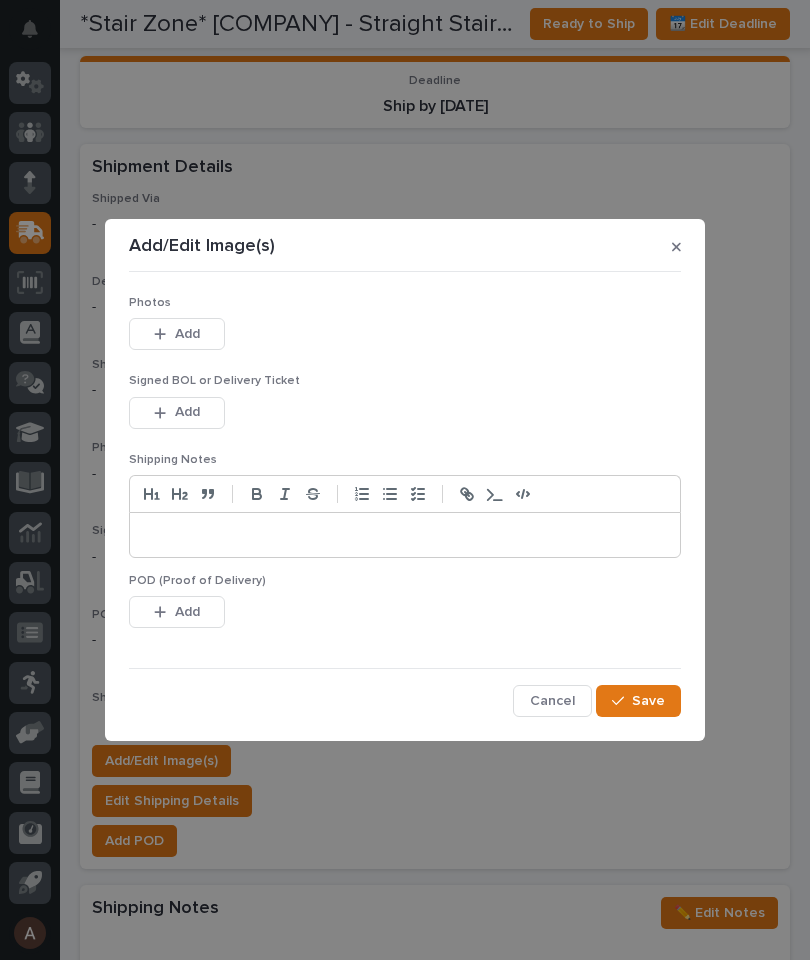 click on "Add" at bounding box center [177, 334] 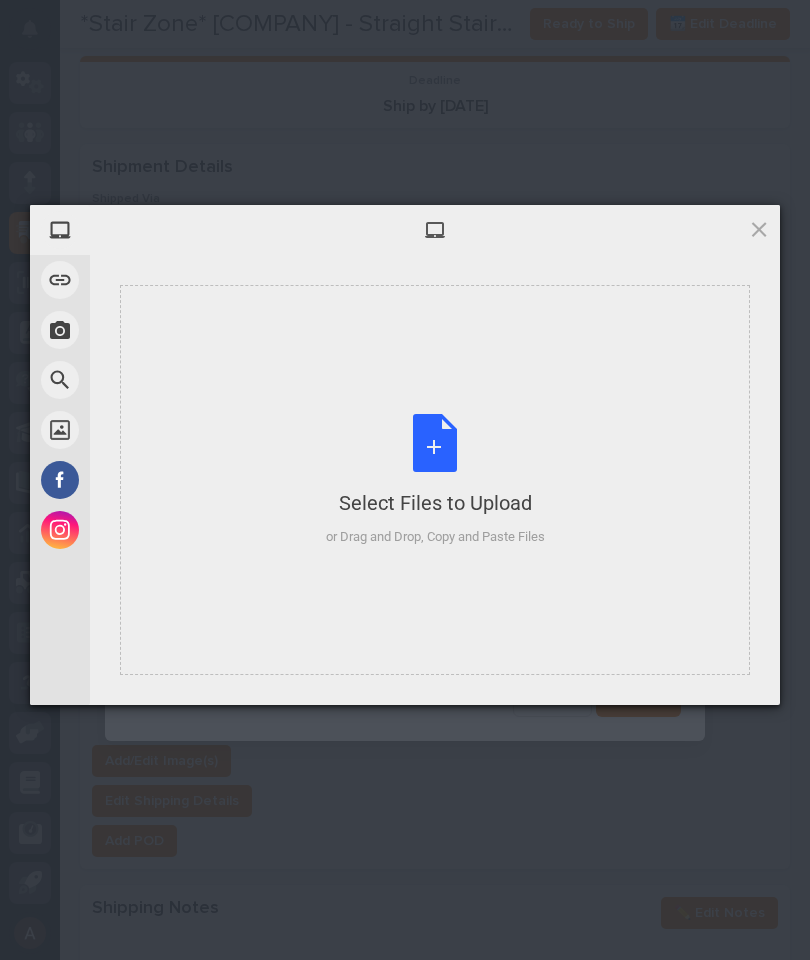 click on "Select Files to Upload
or Drag and Drop, Copy and Paste Files" at bounding box center [435, 480] 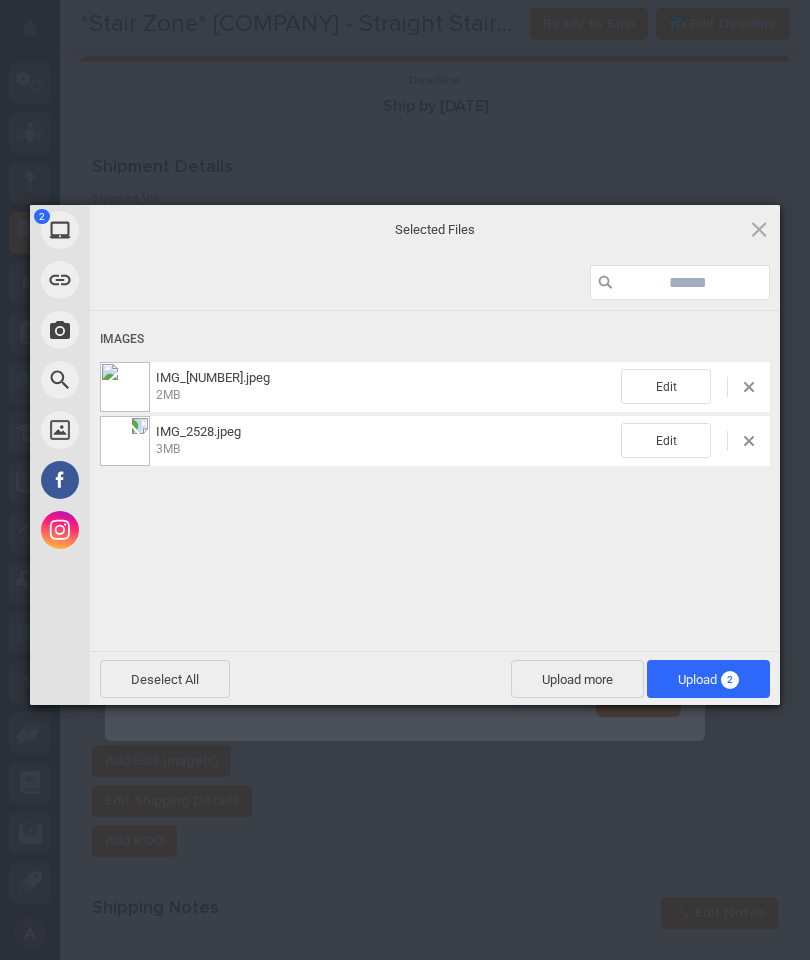 click on "2" at bounding box center [730, 680] 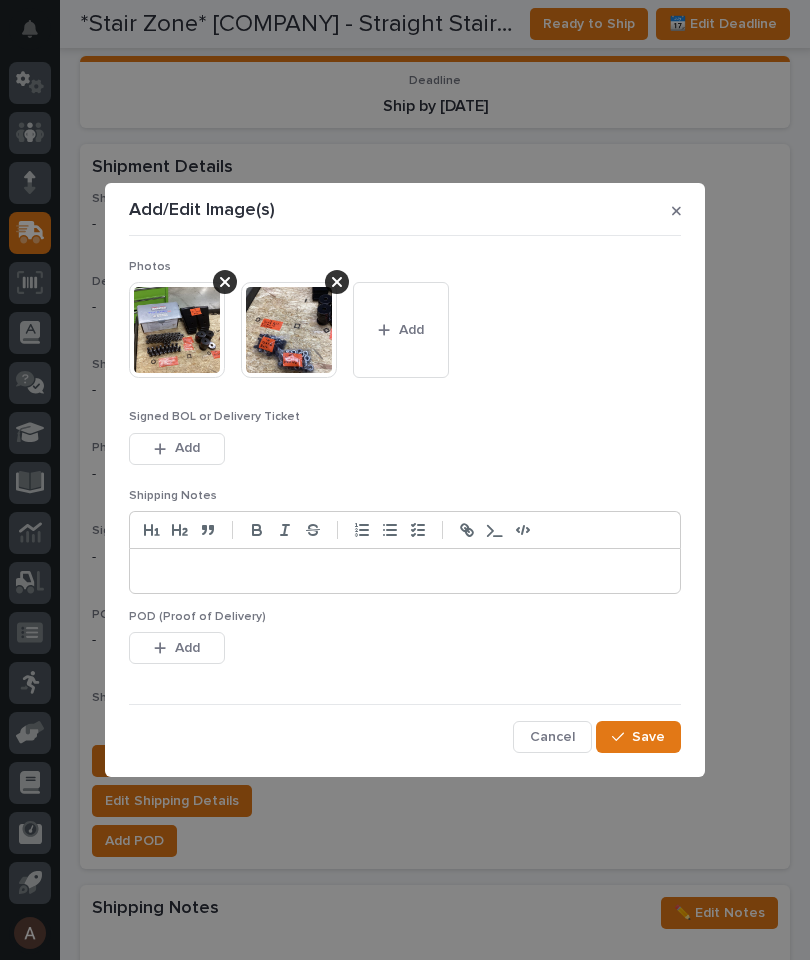 click on "Save" at bounding box center [638, 737] 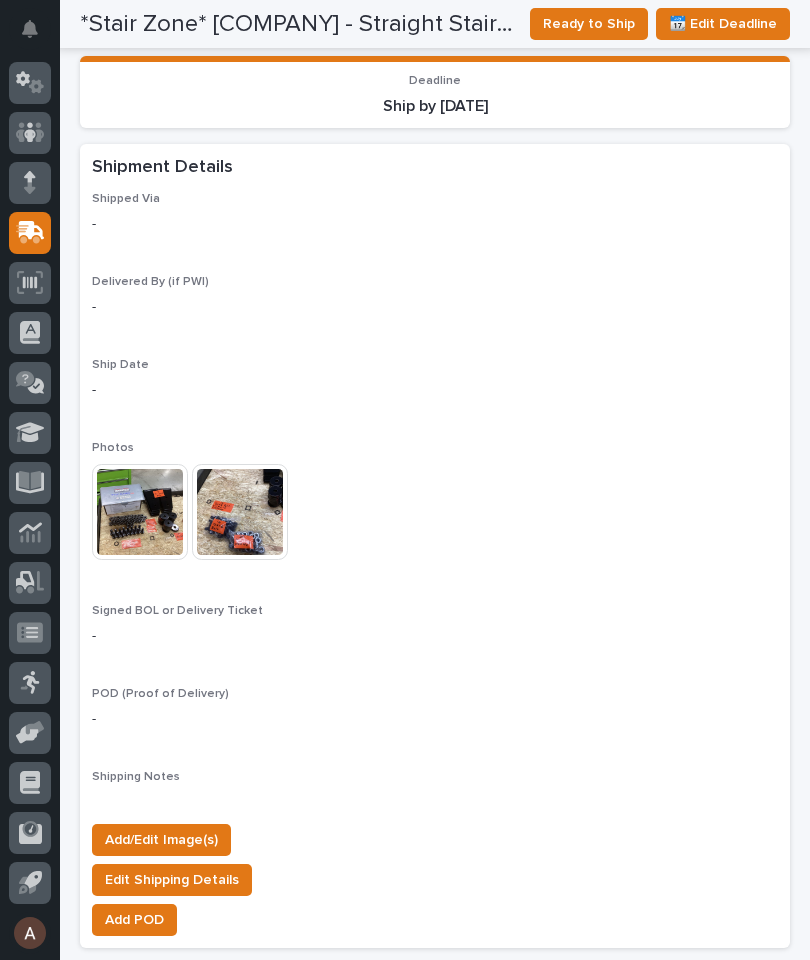 click on "Ready to Ship" at bounding box center (589, 24) 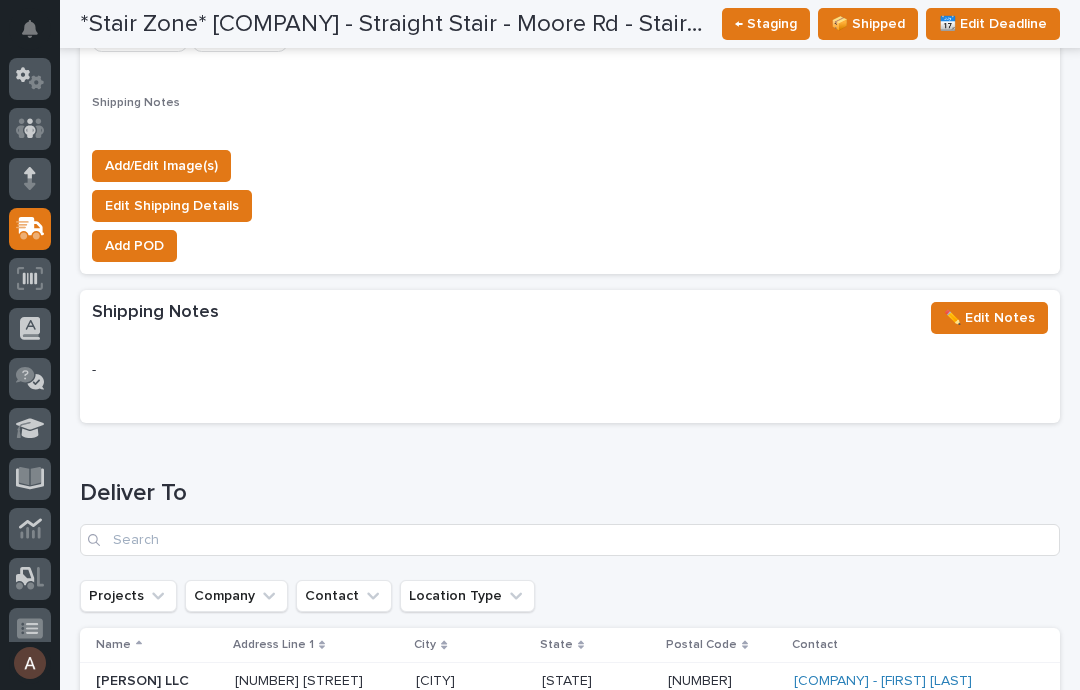 scroll, scrollTop: 0, scrollLeft: 0, axis: both 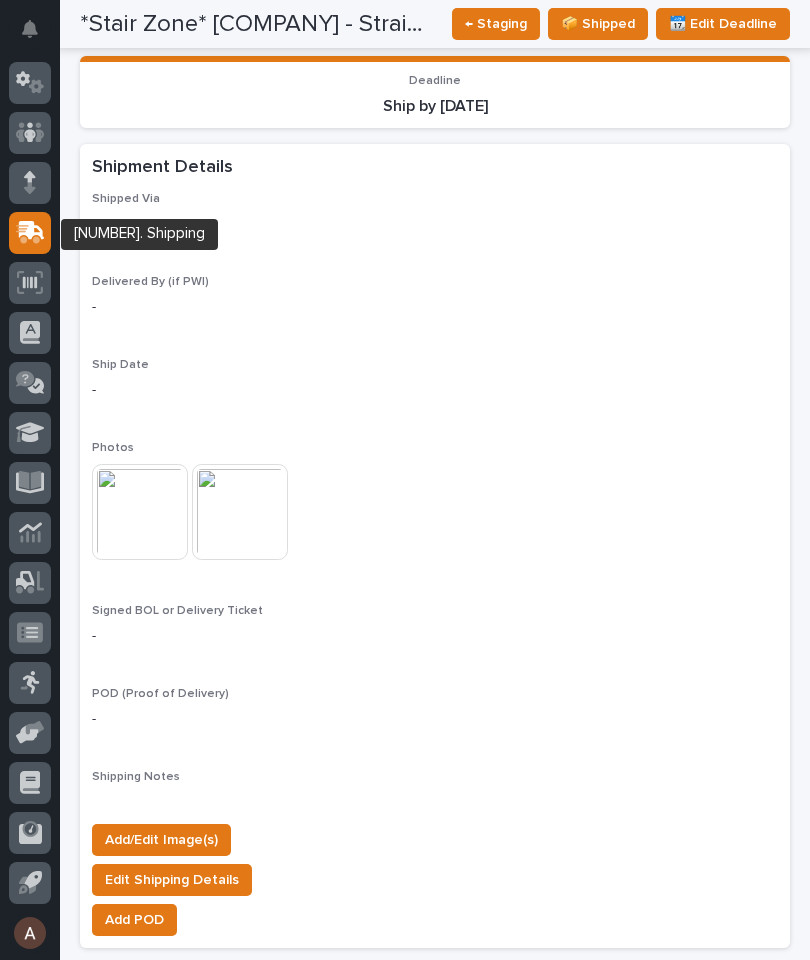 click at bounding box center (32, 230) 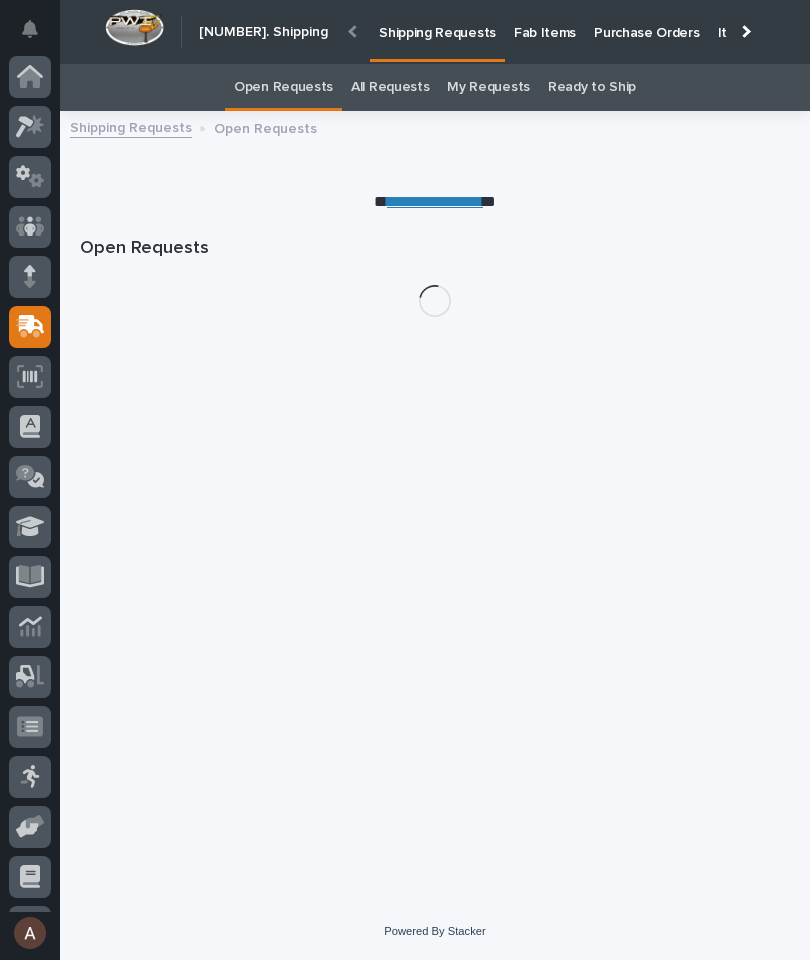scroll, scrollTop: 94, scrollLeft: 0, axis: vertical 